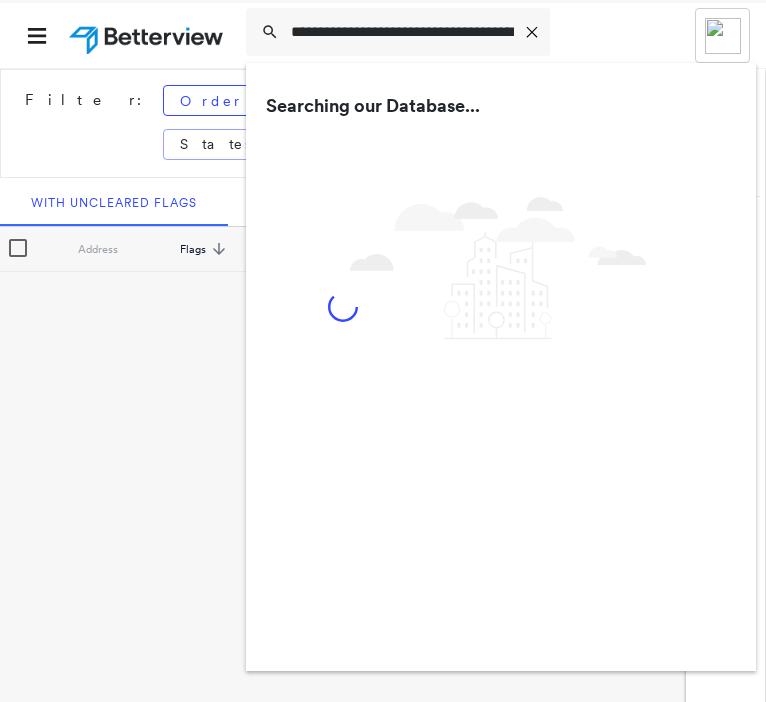 scroll, scrollTop: 0, scrollLeft: 0, axis: both 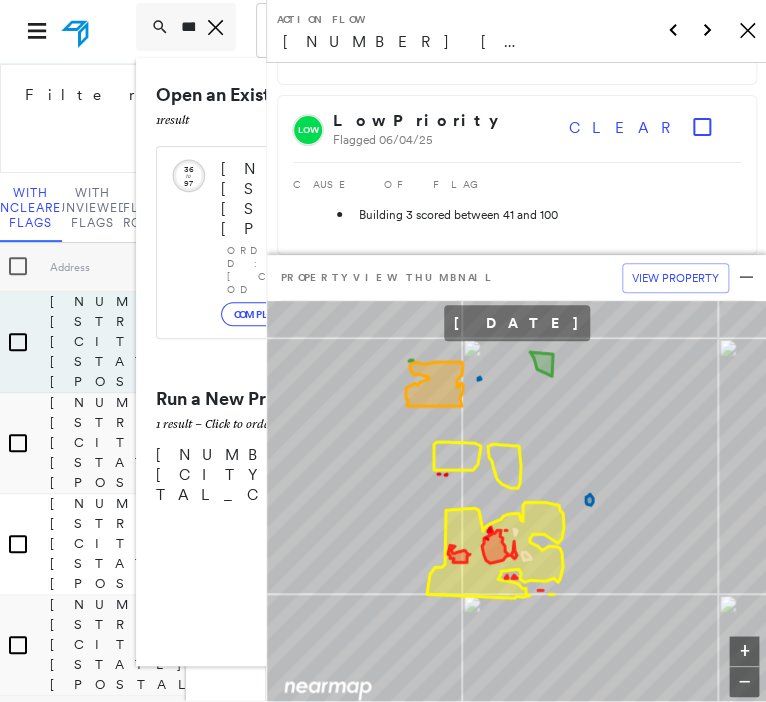 type on "**********" 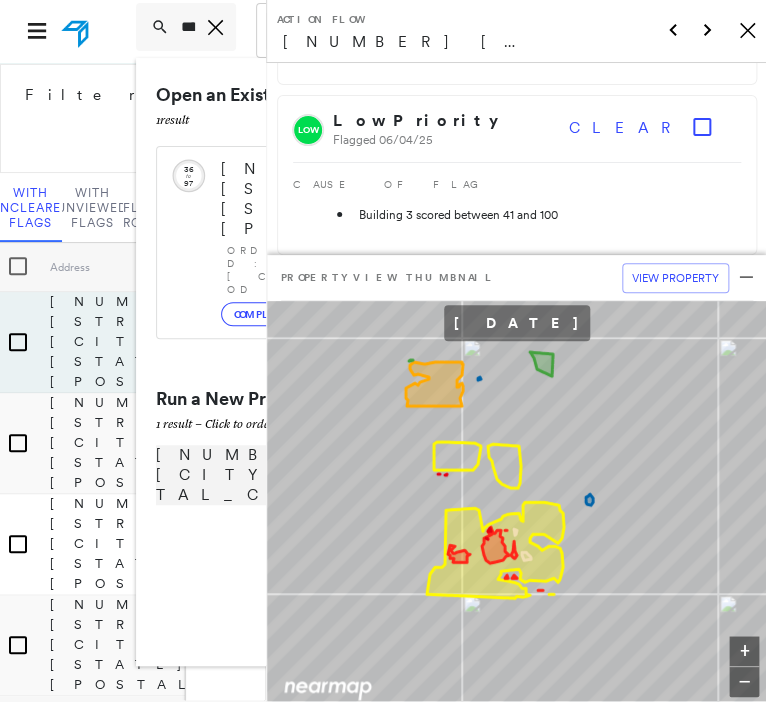 click on "16802 Anchor Park, Friendswood, TX 77546" at bounding box center (381, 475) 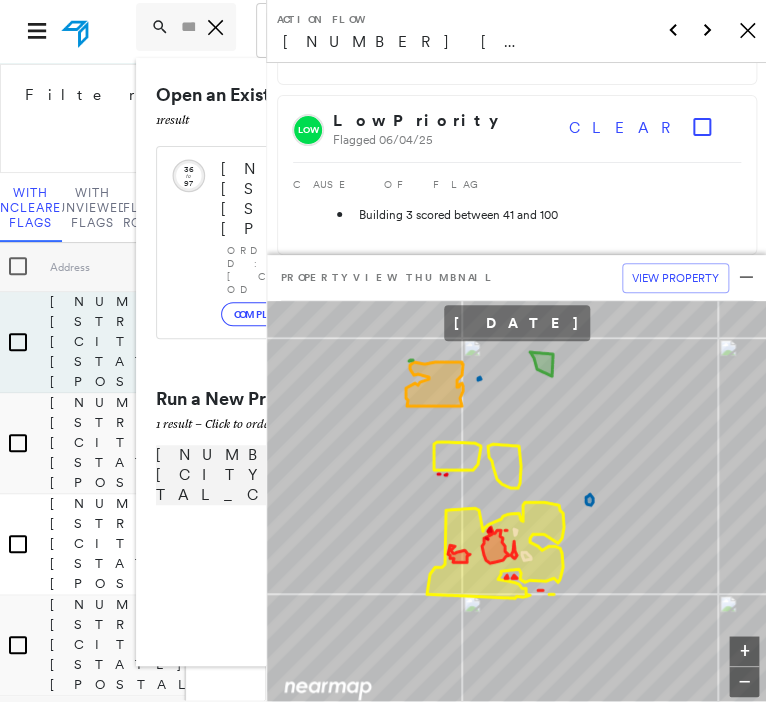 scroll, scrollTop: 0, scrollLeft: 0, axis: both 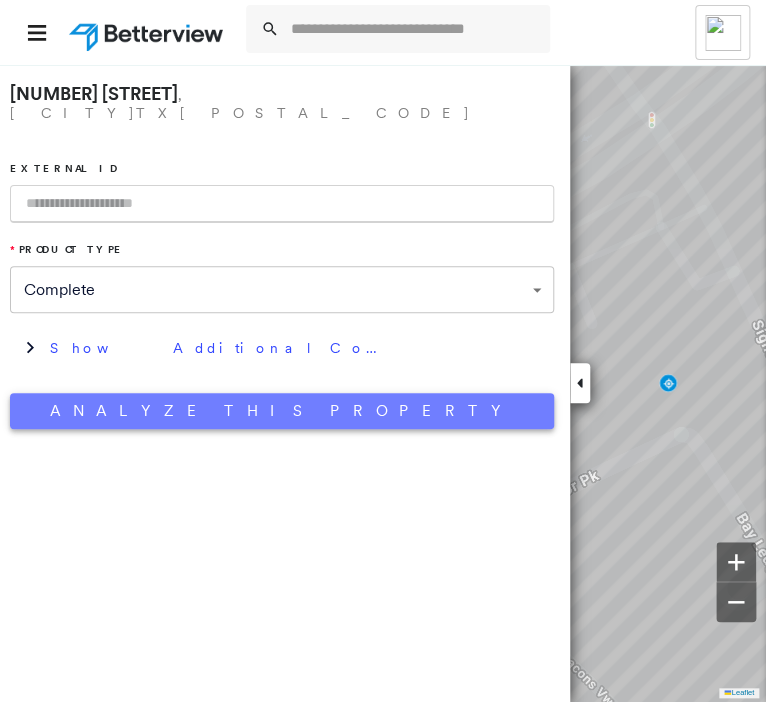 click on "Analyze This Property" at bounding box center [282, 411] 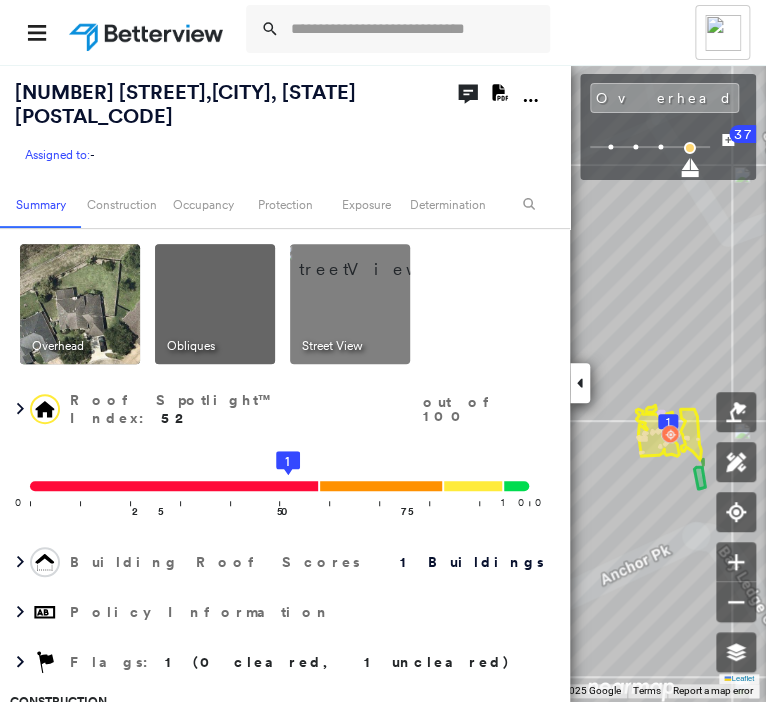 click at bounding box center [580, 383] 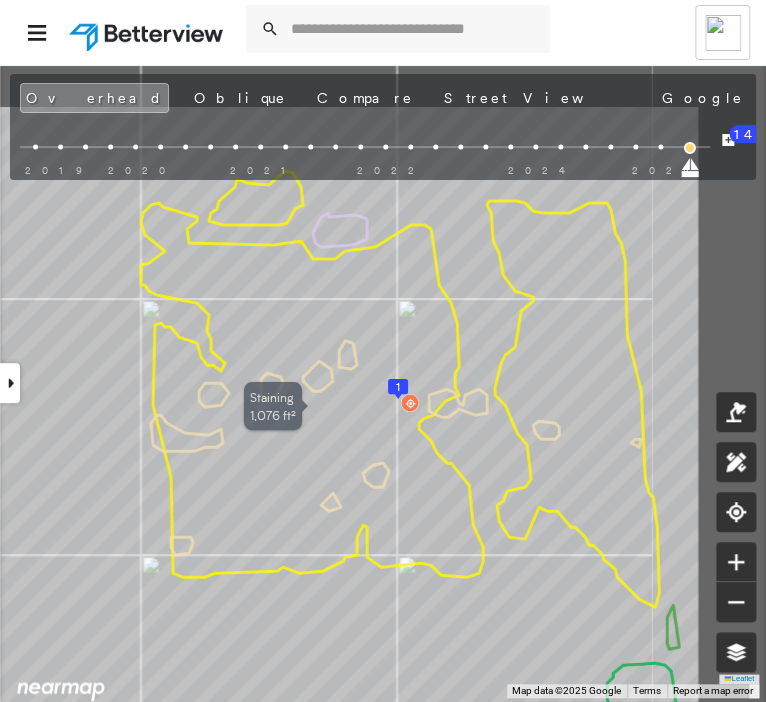 drag, startPoint x: 574, startPoint y: 418, endPoint x: 376, endPoint y: 572, distance: 250.8386 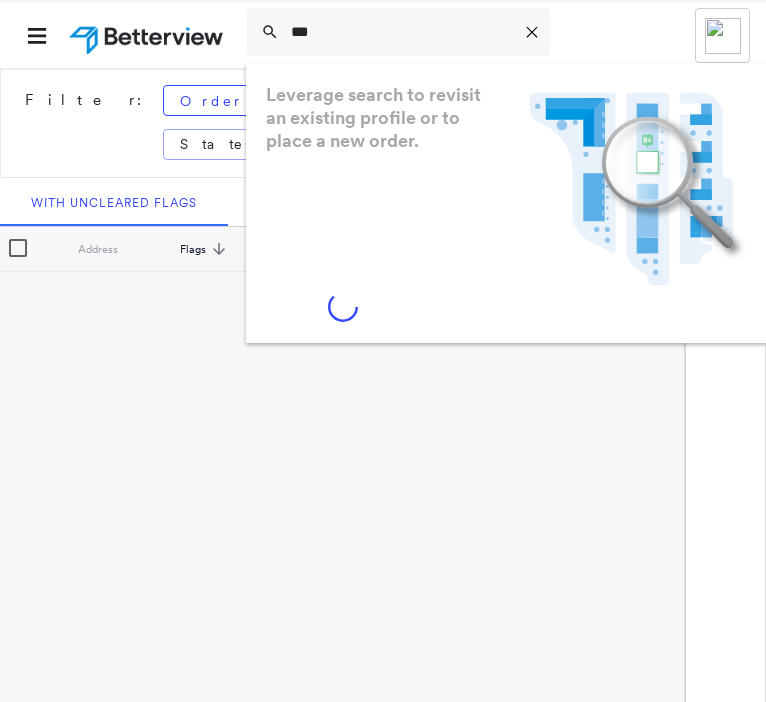 scroll, scrollTop: 0, scrollLeft: 0, axis: both 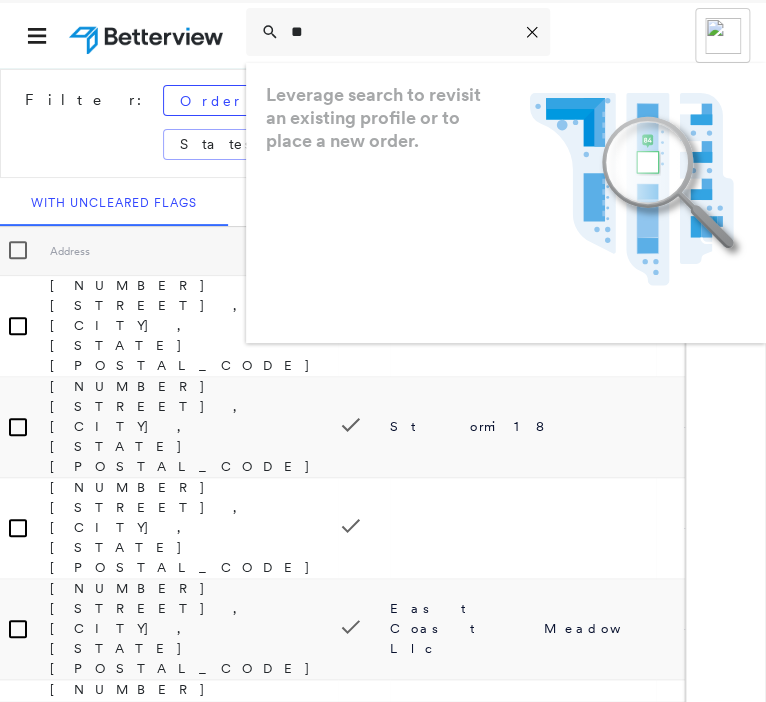 type on "*" 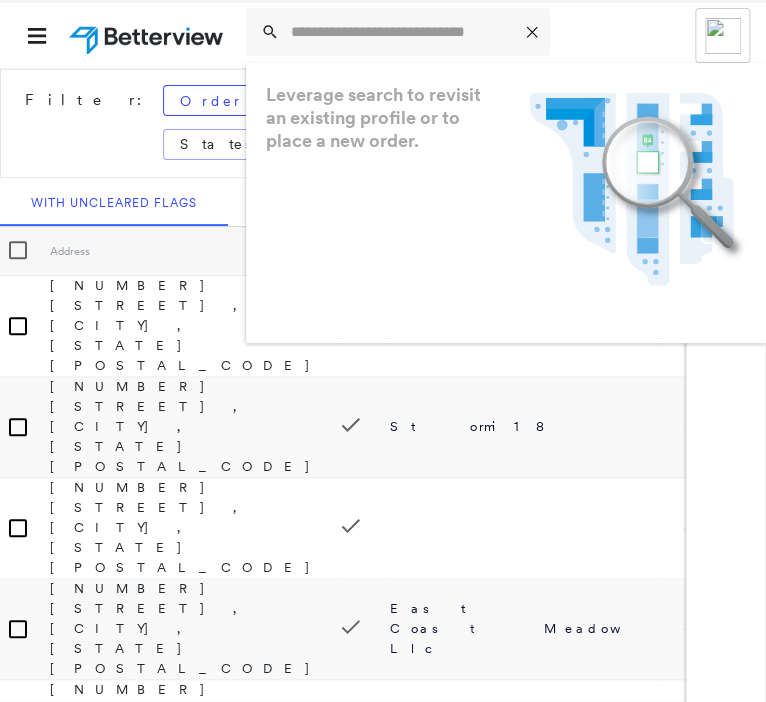 type on "**********" 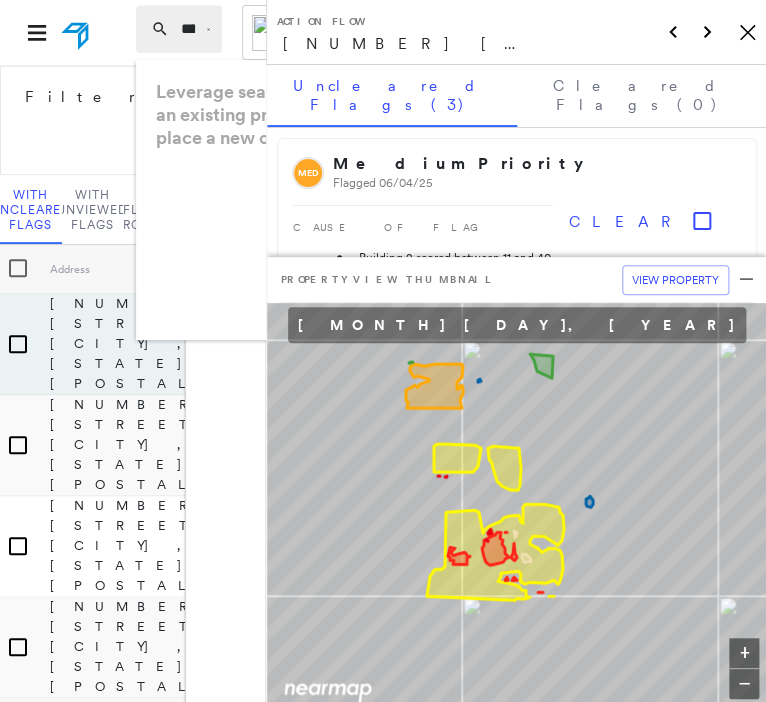 click on "**********" at bounding box center [188, 29] 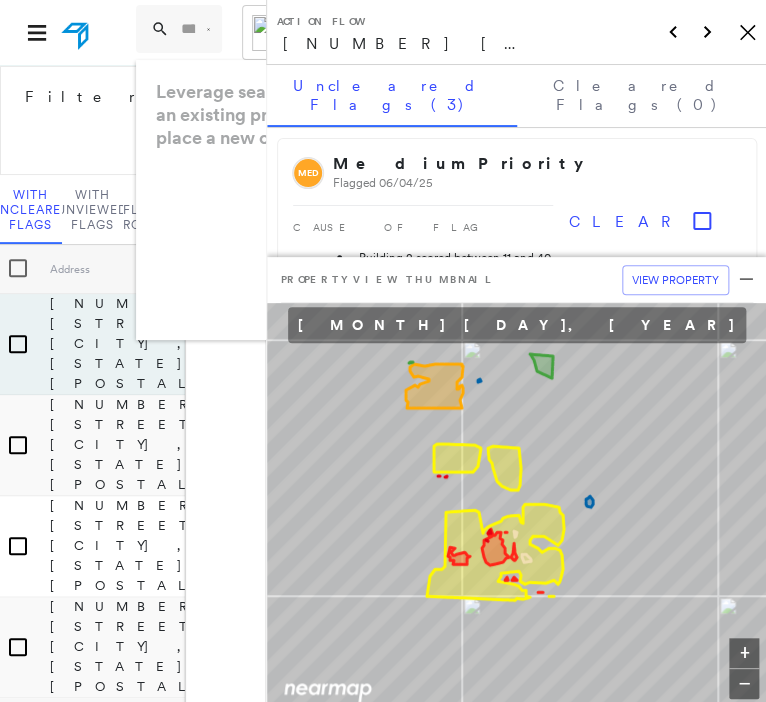 click on "Icon_Closemodal" 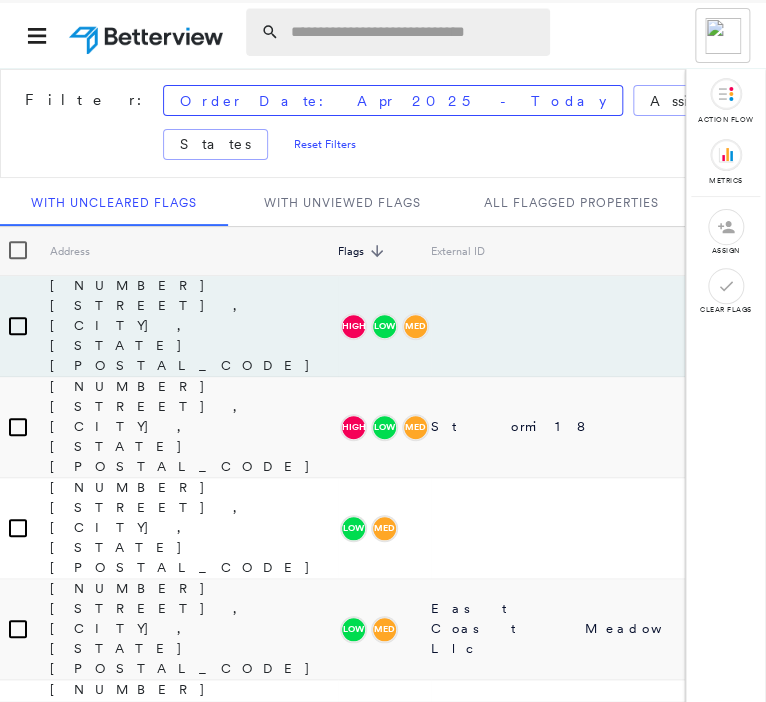 click at bounding box center [414, 32] 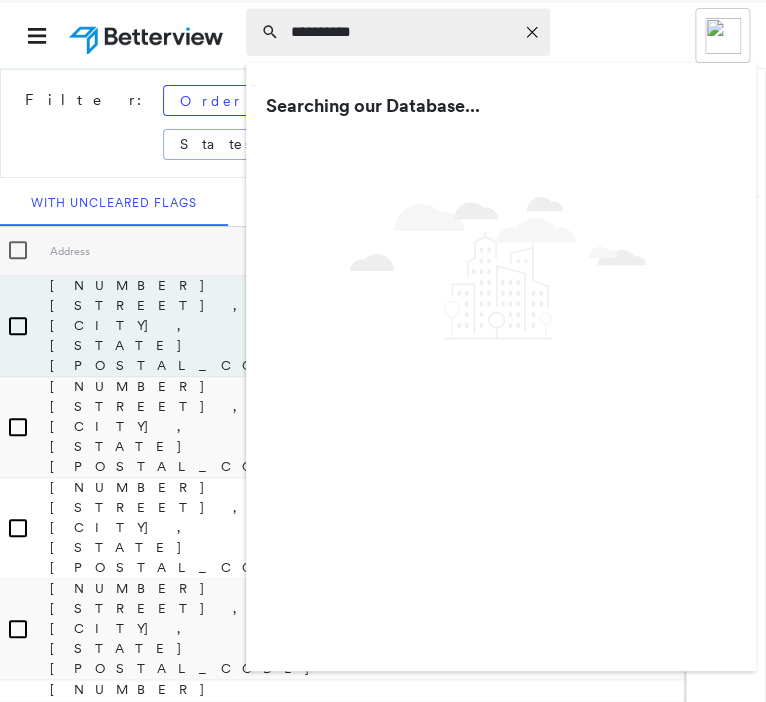 click on "**********" at bounding box center [402, 32] 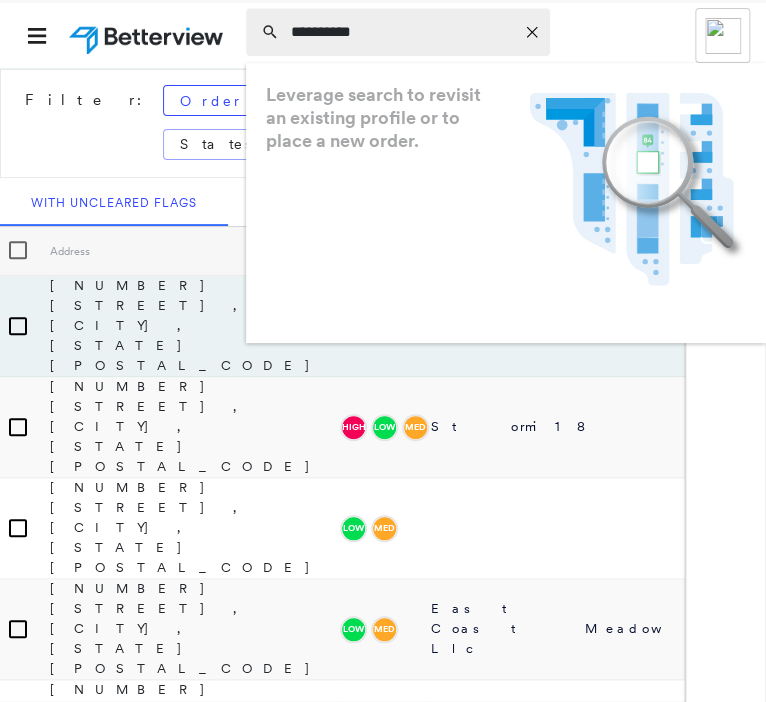 click on "**********" at bounding box center (402, 32) 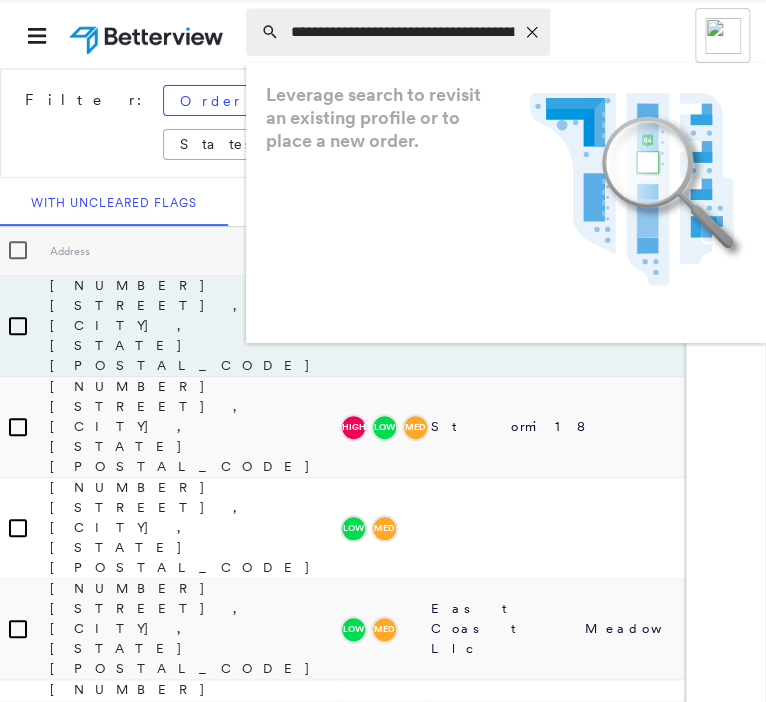 scroll, scrollTop: 0, scrollLeft: 69, axis: horizontal 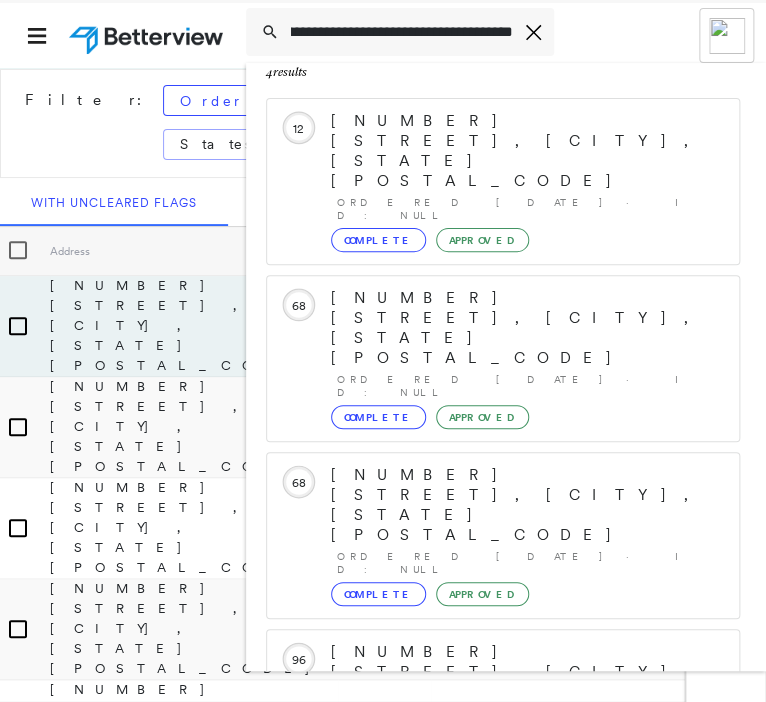 type on "**********" 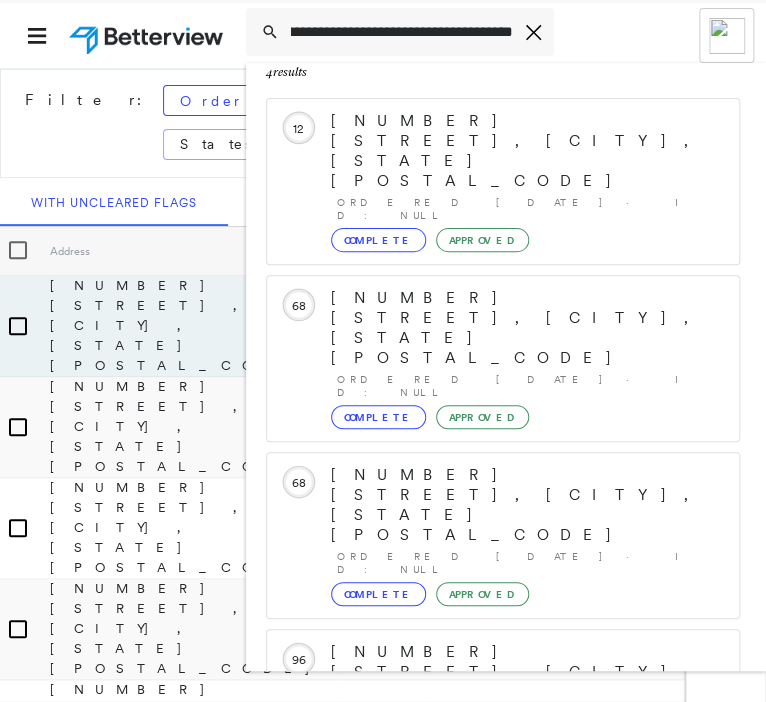 click on "[NUMBER] [STREET], [CITY], [STATE] [POSTAL_CODE] Group Created with Sketch." at bounding box center [503, 932] 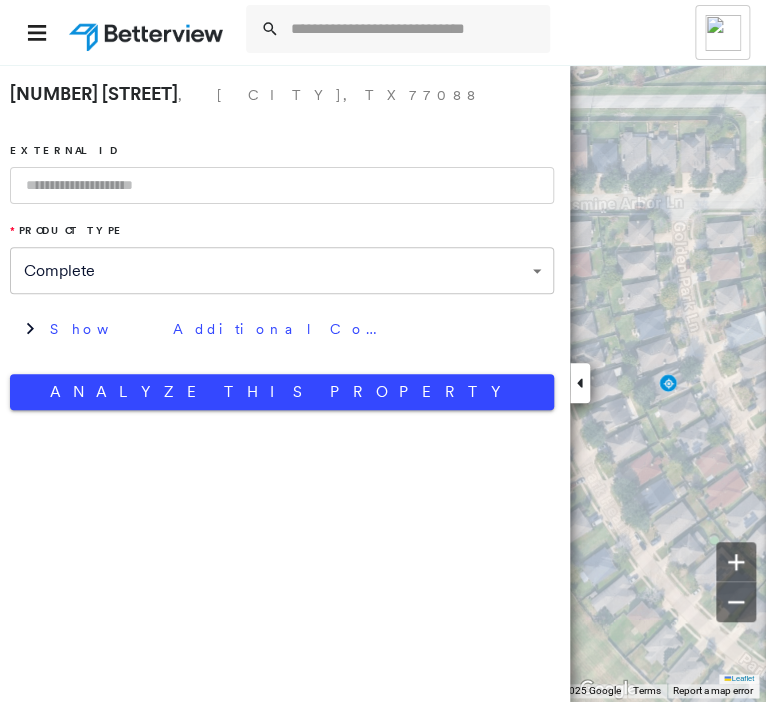 click on "**********" at bounding box center [285, 383] 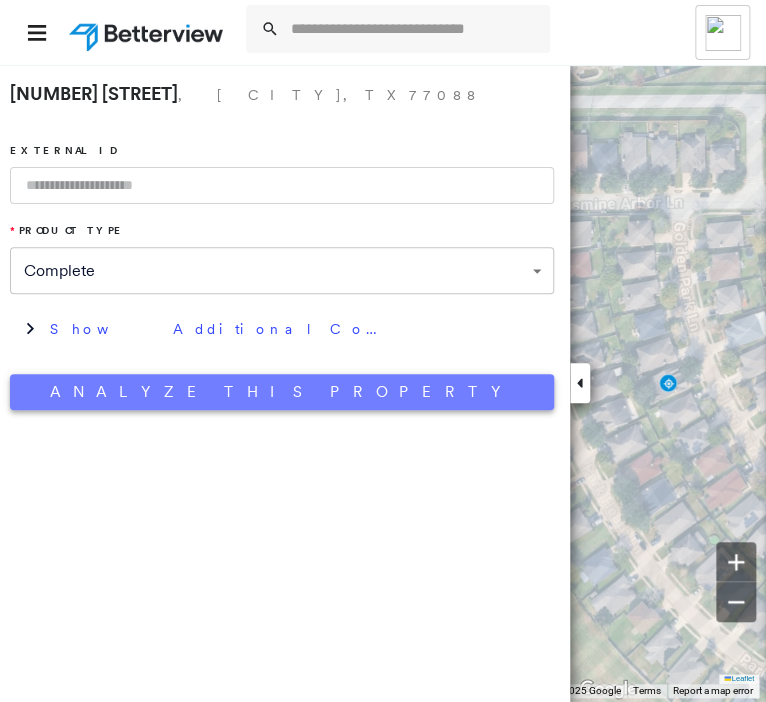 click on "Analyze This Property" at bounding box center [282, 392] 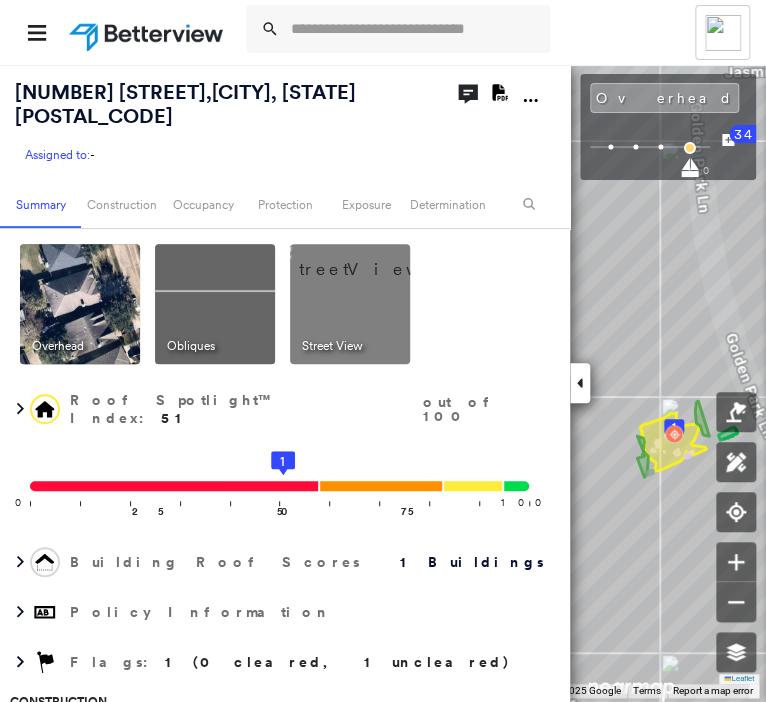 click on "Overhead Obliques Street View" at bounding box center (282, 304) 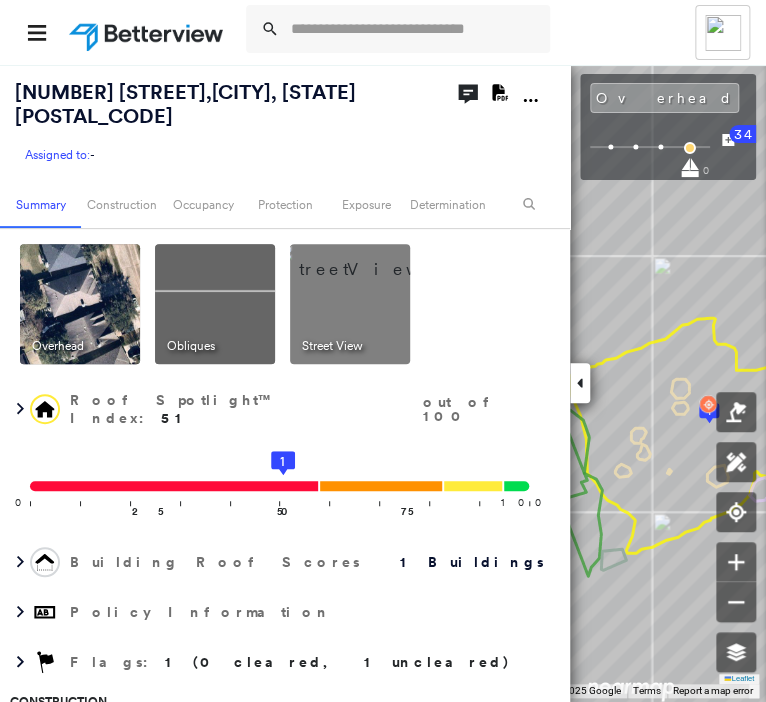 click at bounding box center (580, 383) 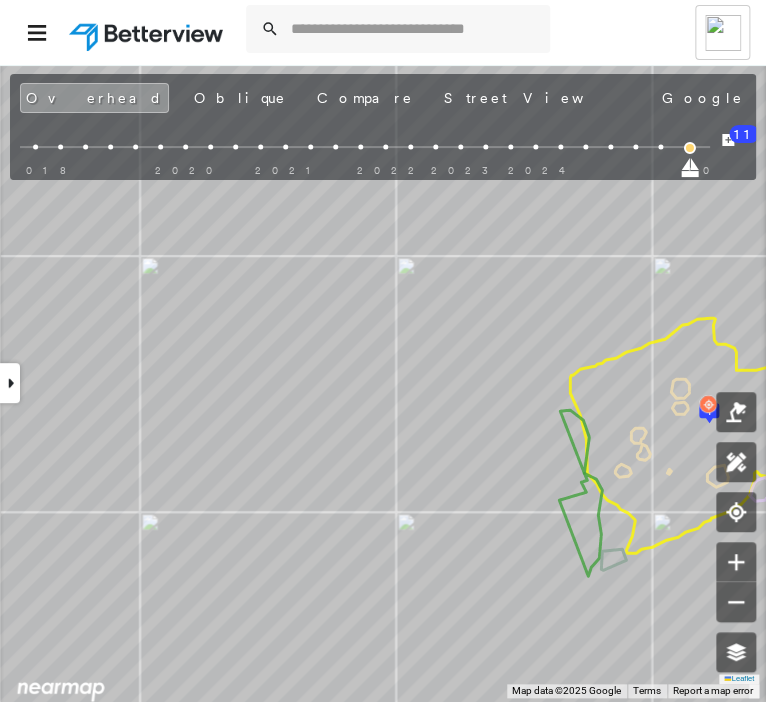 click on "[FIRST] [LAST] [LAST] Insurance  -   Personal Lines" at bounding box center [383, 32] 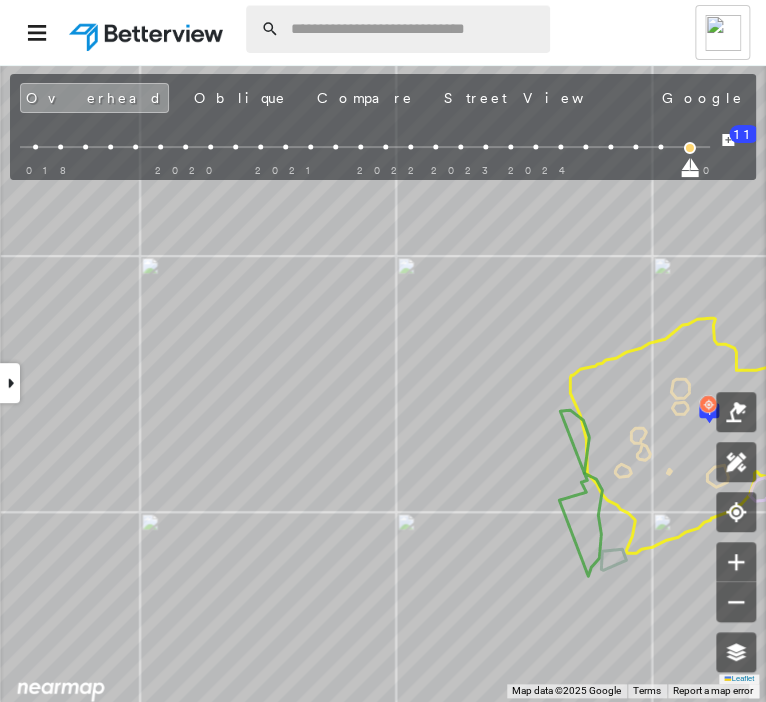 click at bounding box center [414, 29] 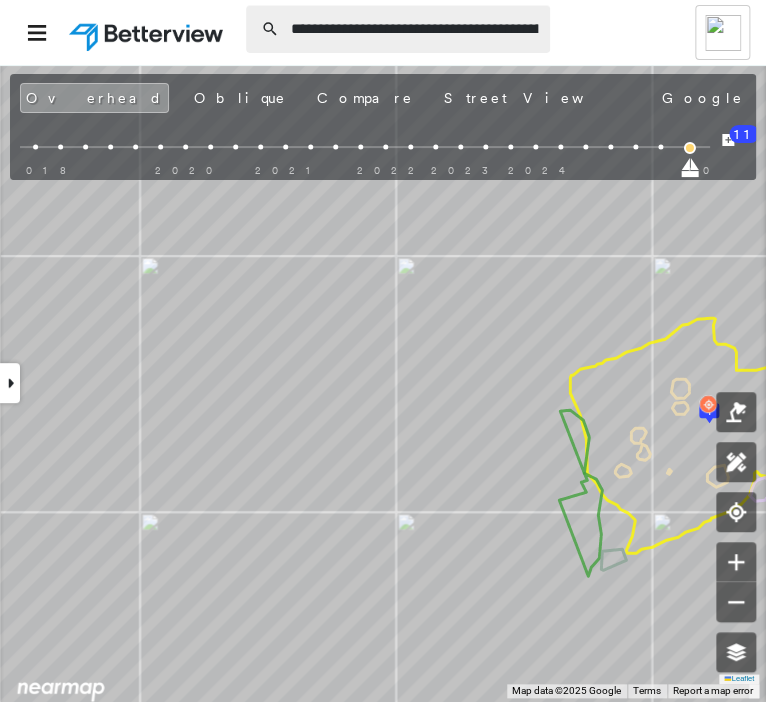 scroll, scrollTop: 0, scrollLeft: 76, axis: horizontal 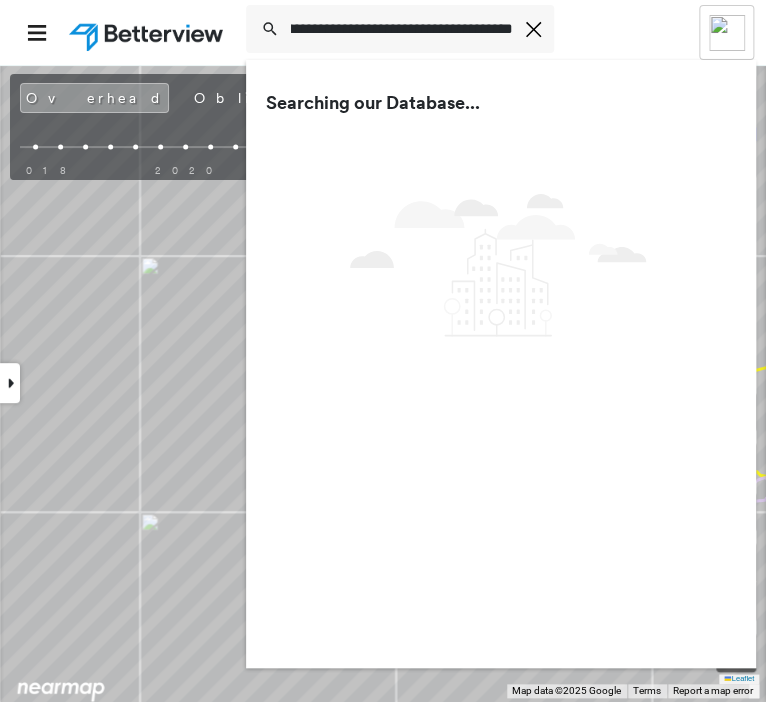 type on "**********" 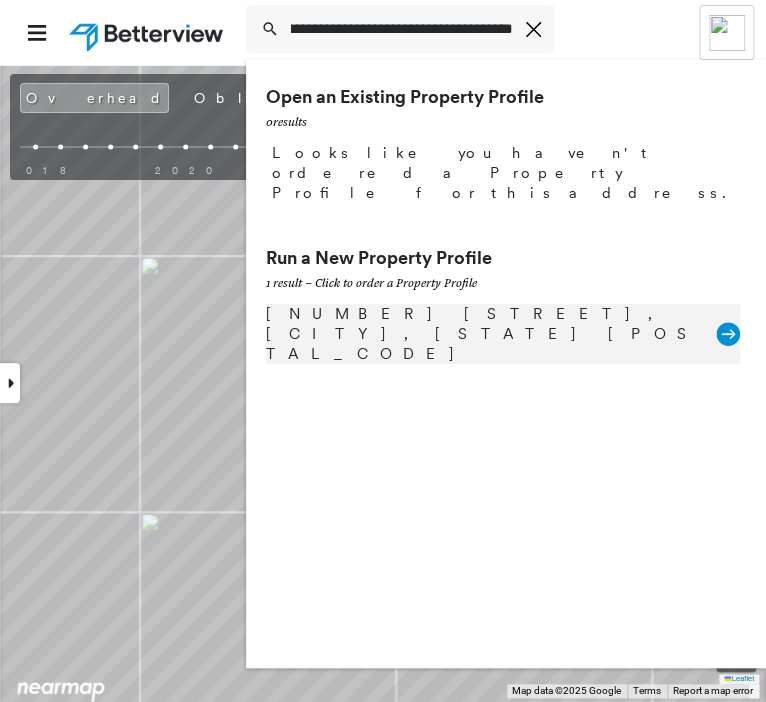 click on "[NUMBER] [STREET], [CITY], [STATE] [POSTAL_CODE]" at bounding box center (491, 334) 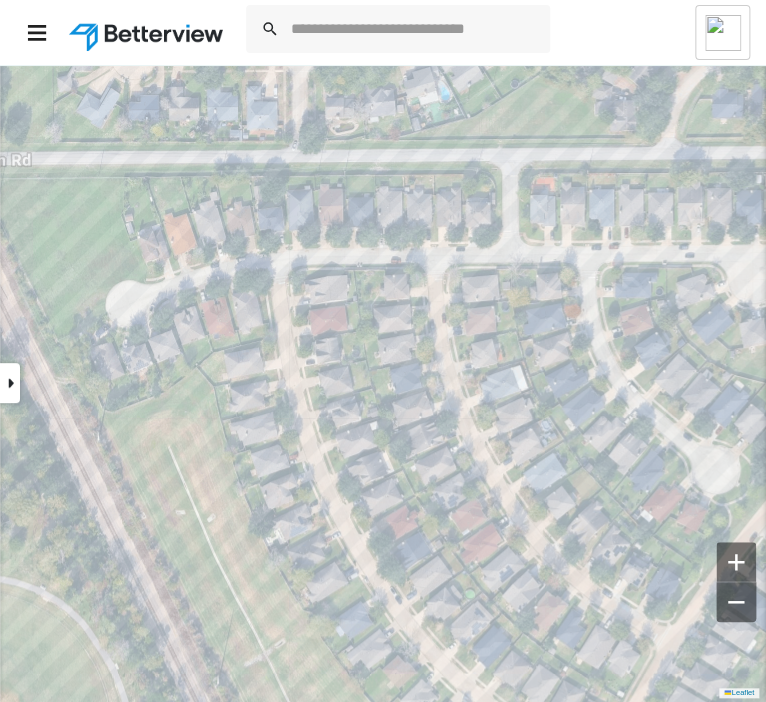 scroll, scrollTop: 0, scrollLeft: 0, axis: both 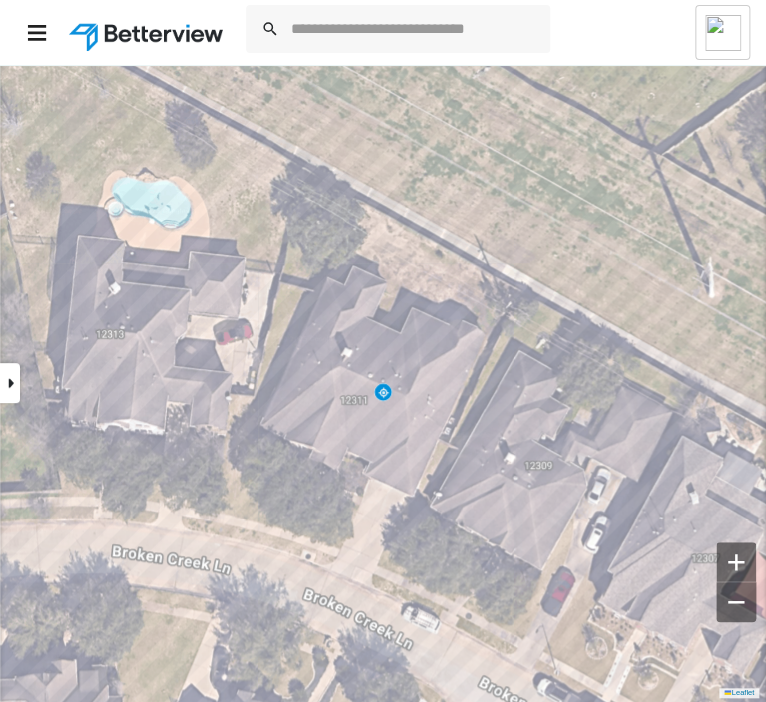 click 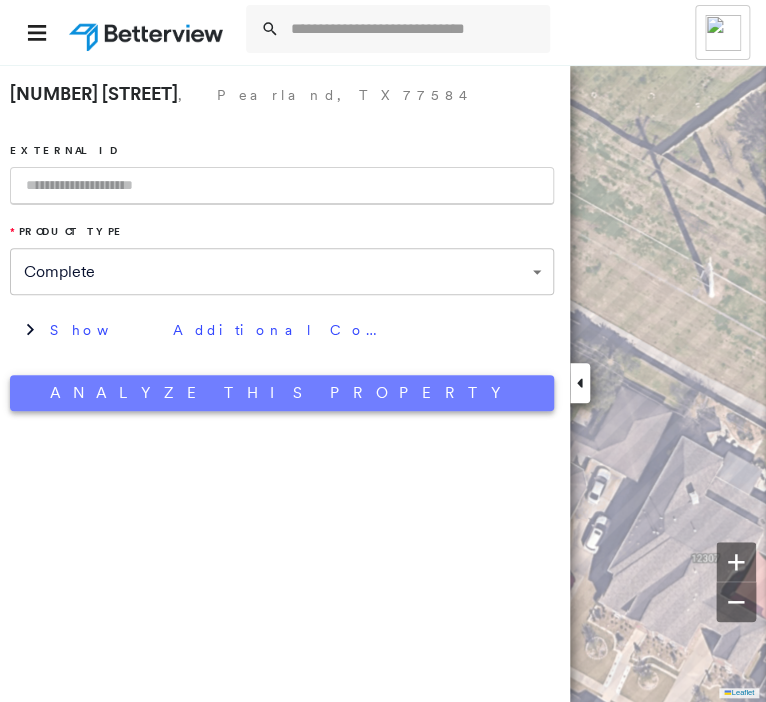 click on "Analyze This Property" at bounding box center [282, 393] 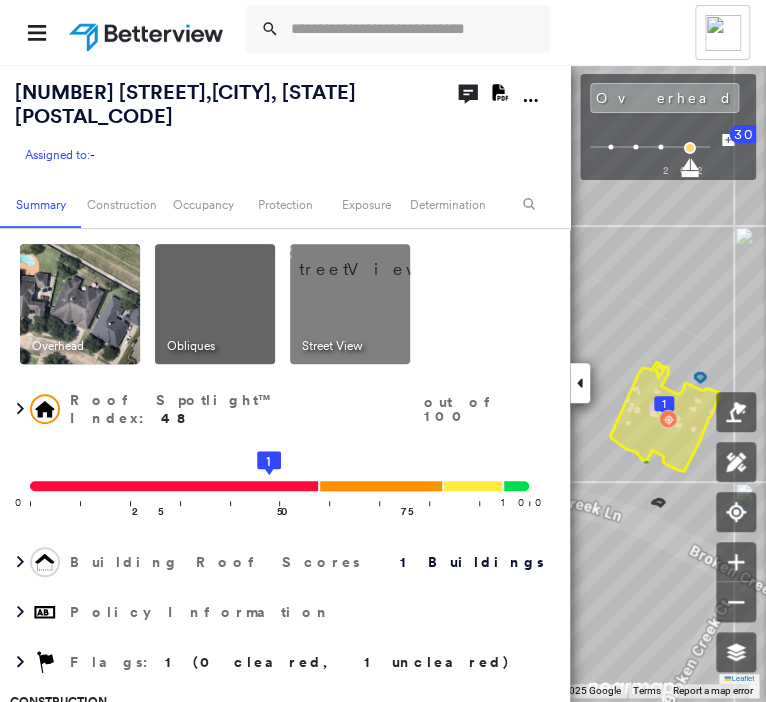 click at bounding box center (580, 383) 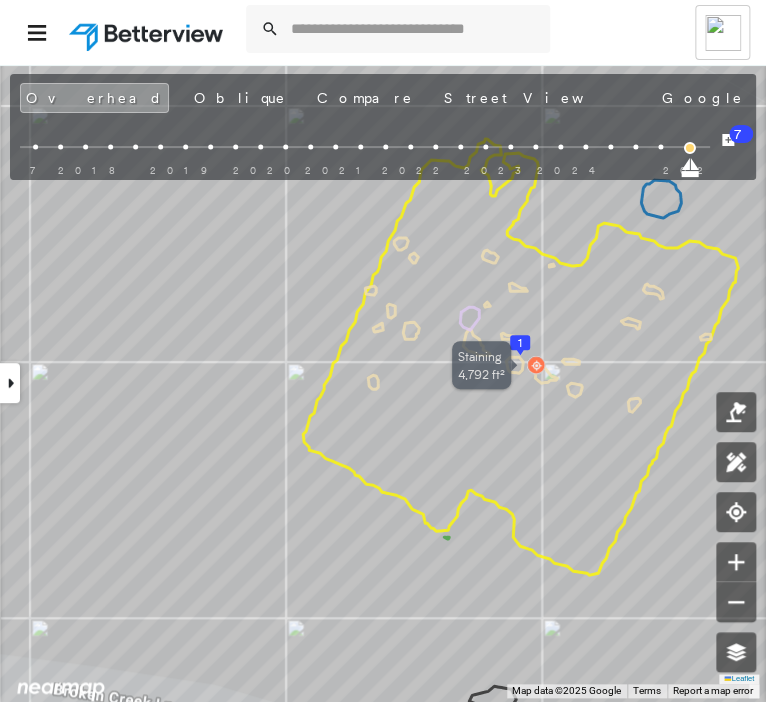 drag, startPoint x: 583, startPoint y: 422, endPoint x: 510, endPoint y: 458, distance: 81.394104 